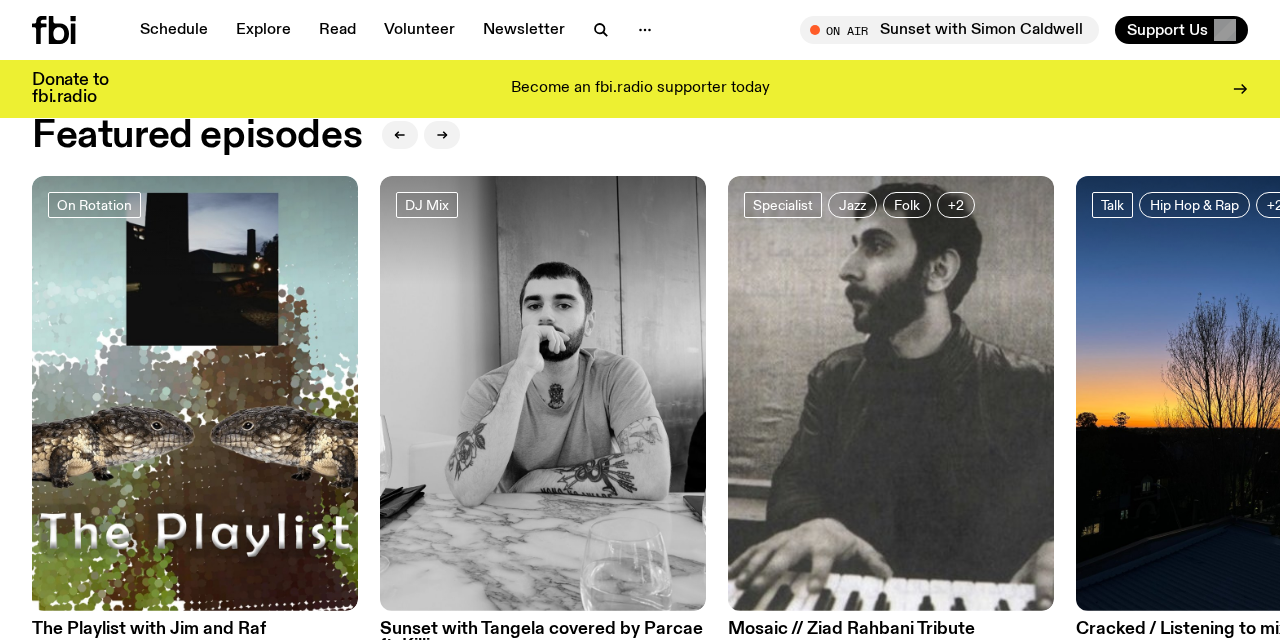 scroll, scrollTop: 885, scrollLeft: 0, axis: vertical 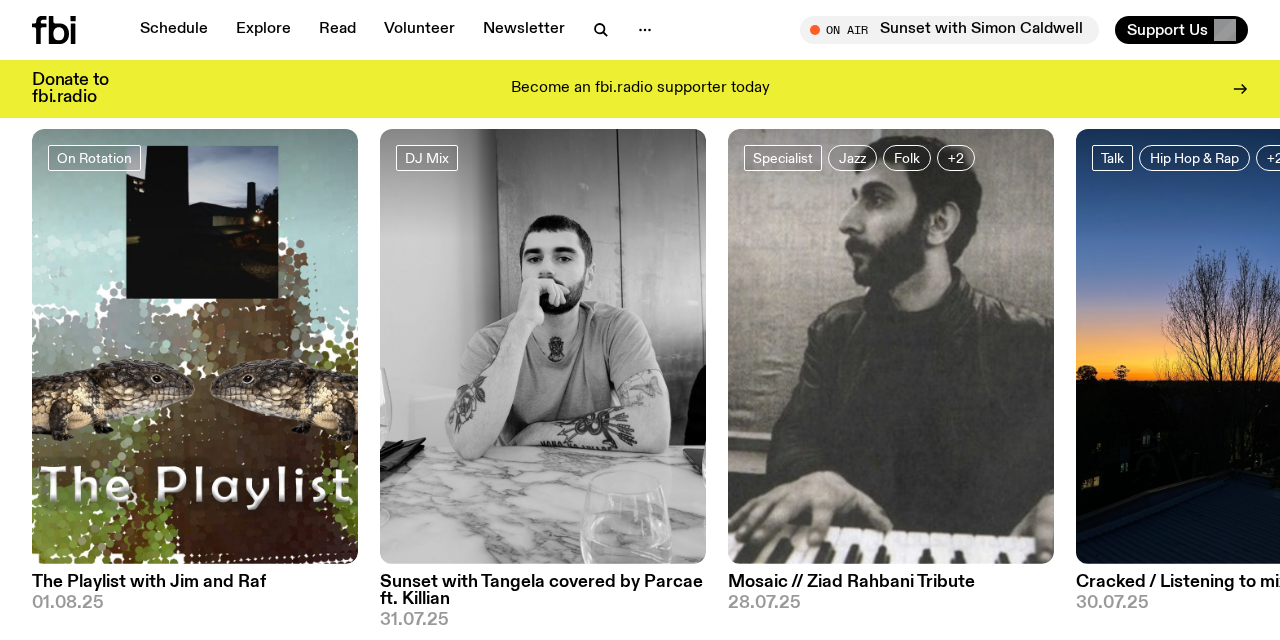click at bounding box center (1239, 346) 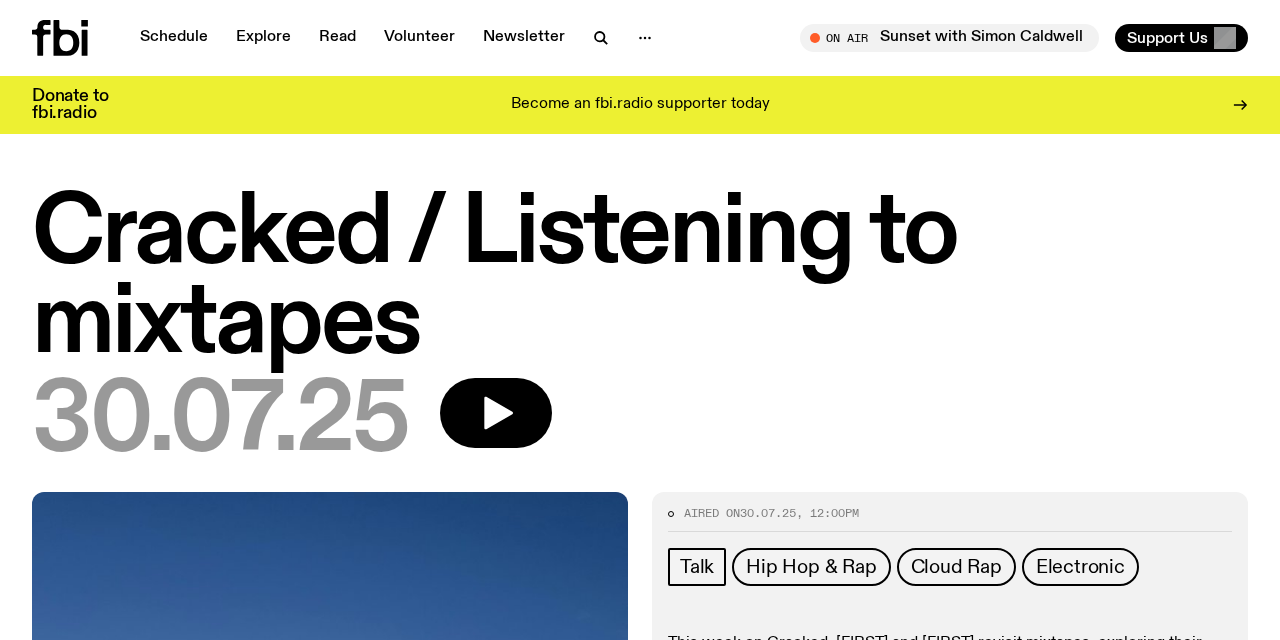 scroll, scrollTop: 0, scrollLeft: 0, axis: both 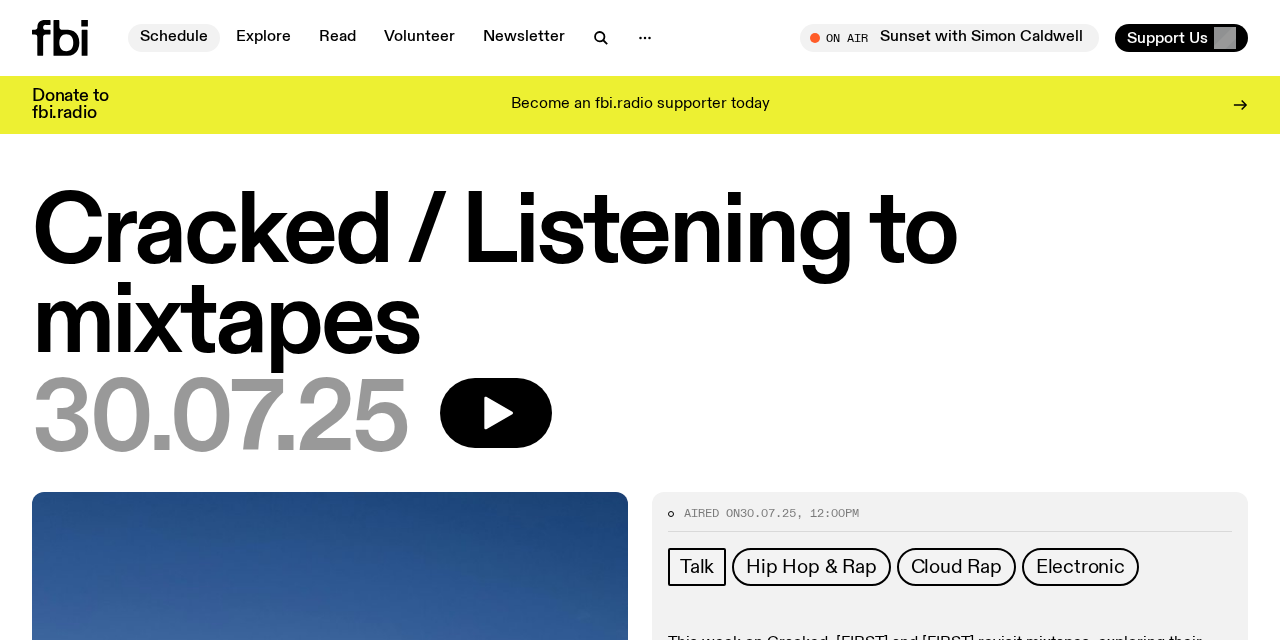 click on "Schedule" at bounding box center [174, 38] 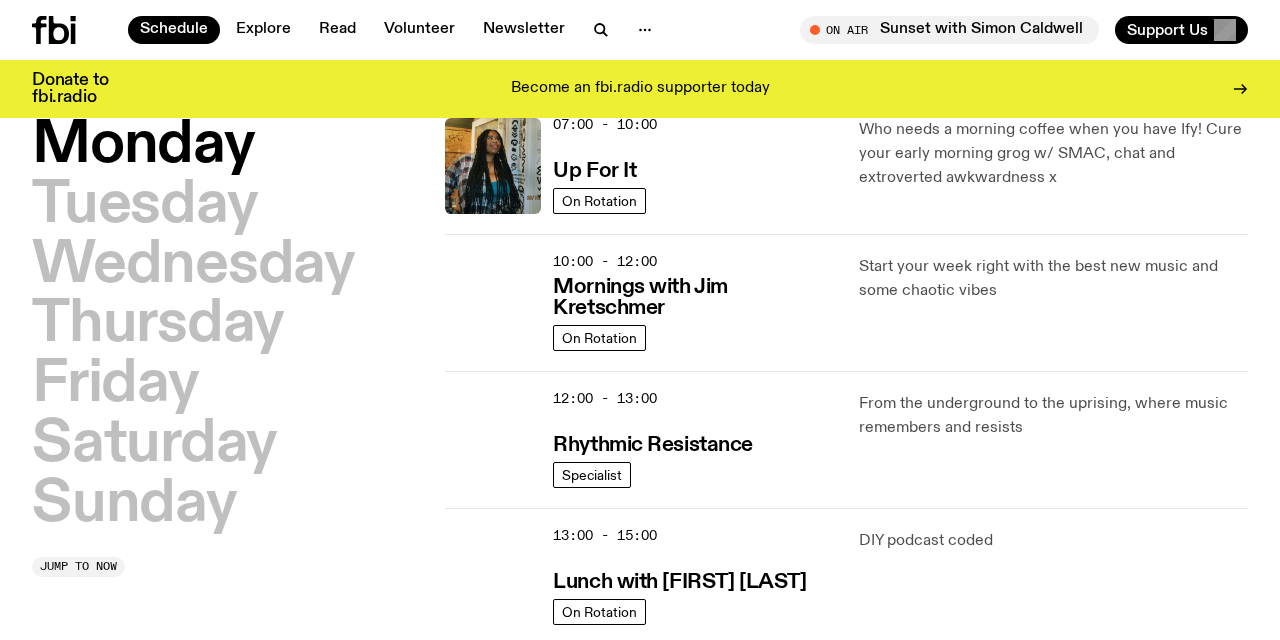 scroll, scrollTop: 220, scrollLeft: 0, axis: vertical 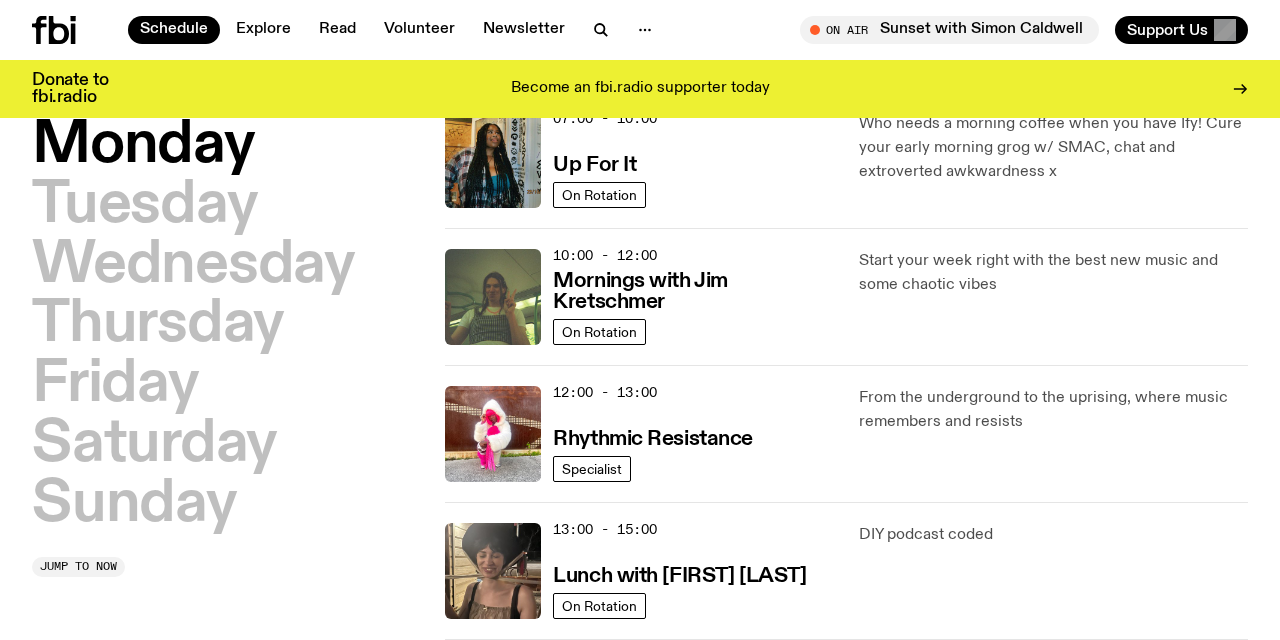click on "12:00 - 13:00 Rhythmic Resistance" at bounding box center [693, 434] 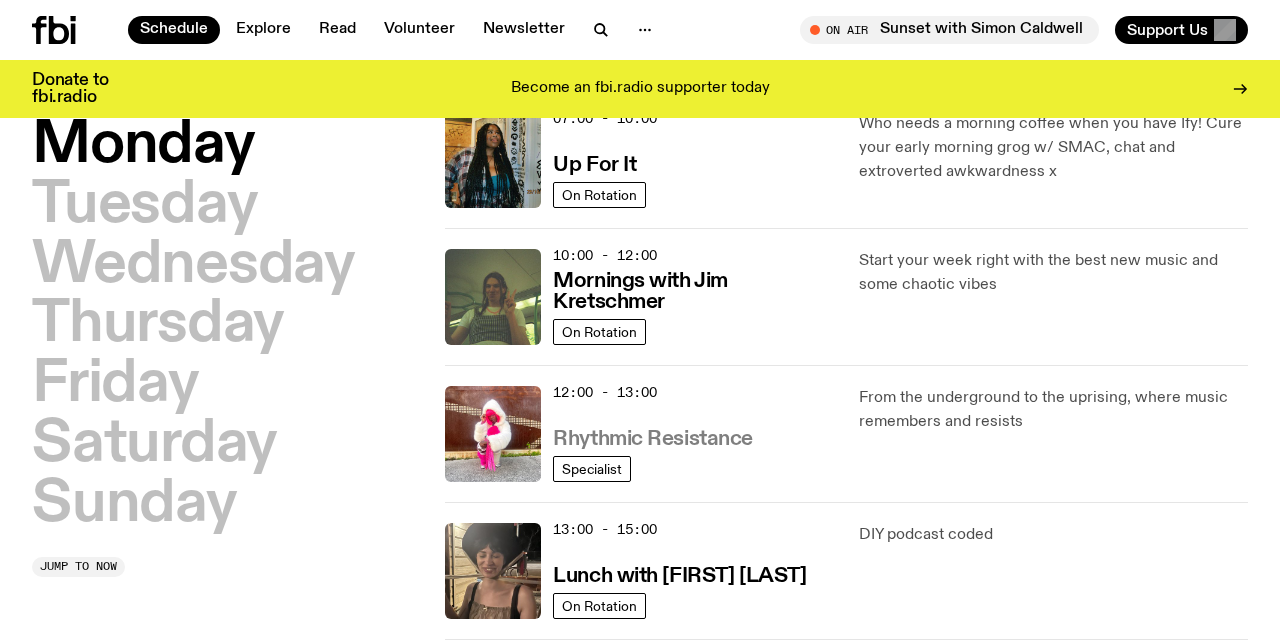 click on "Rhythmic Resistance" at bounding box center [653, 439] 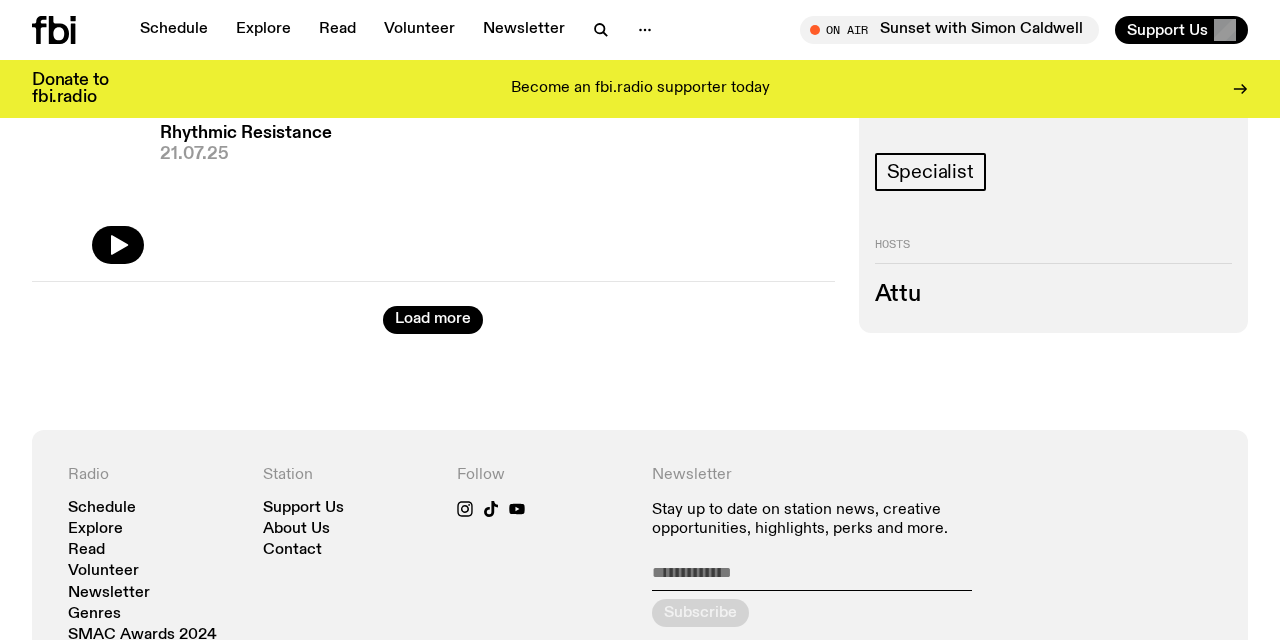 scroll, scrollTop: 379, scrollLeft: 0, axis: vertical 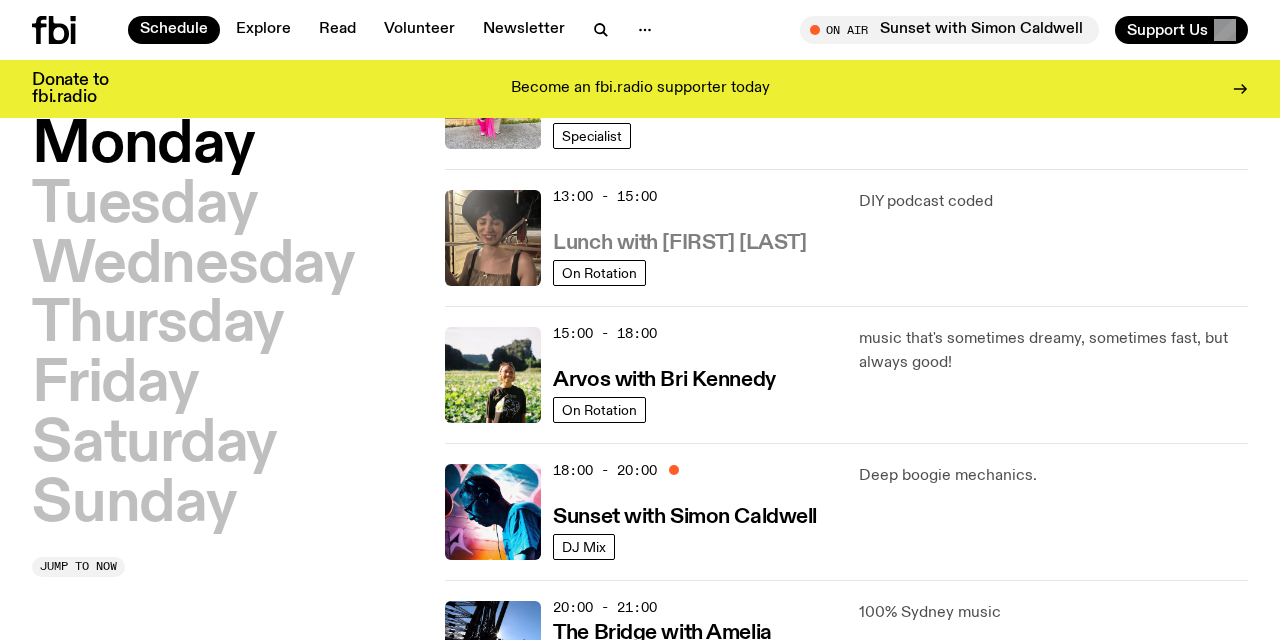 click on "Lunch with [FIRST] [LAST]" at bounding box center [679, 243] 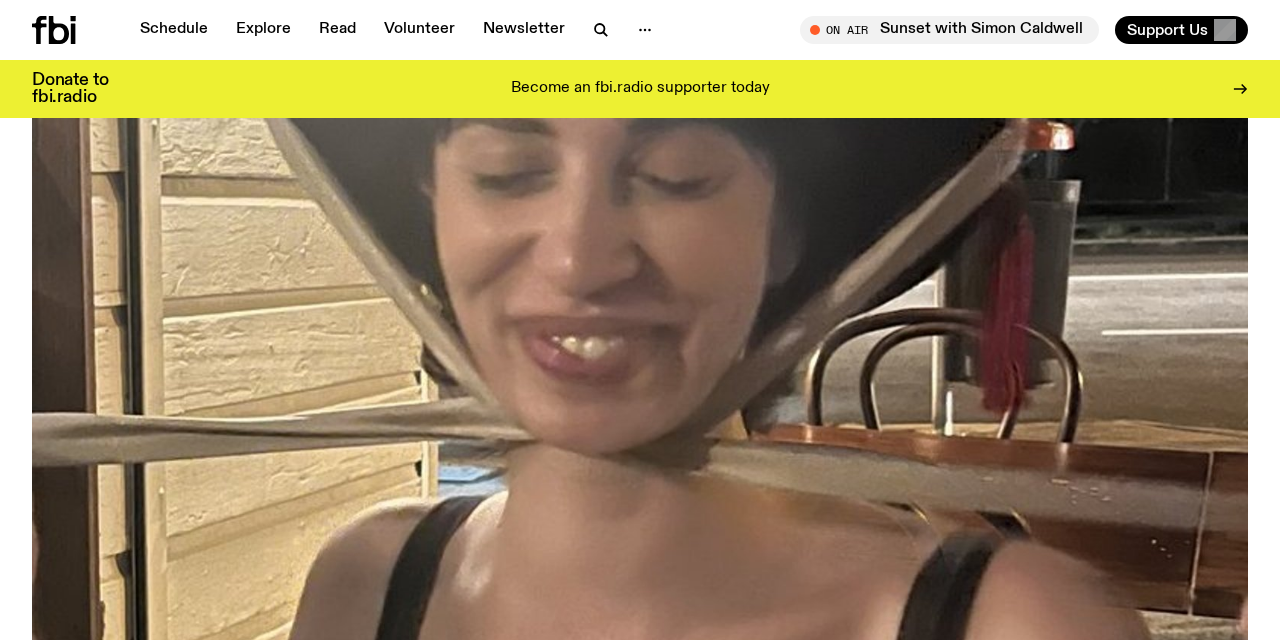 scroll, scrollTop: 252, scrollLeft: 0, axis: vertical 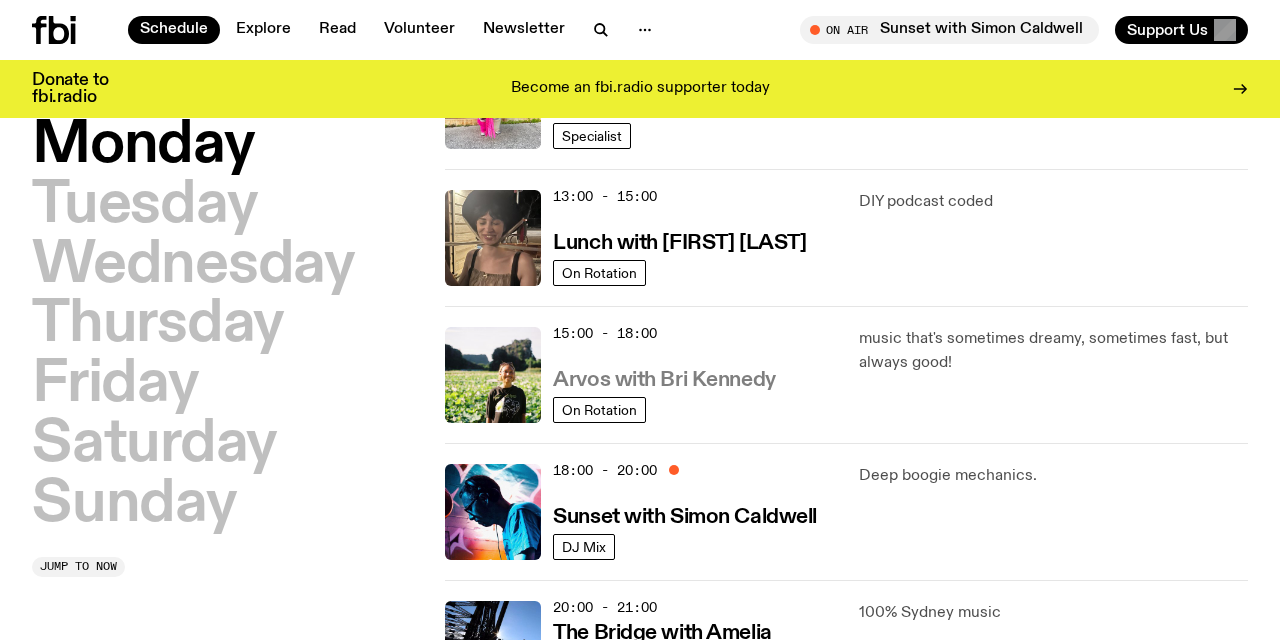 click on "Arvos with Bri Kennedy" at bounding box center (664, 380) 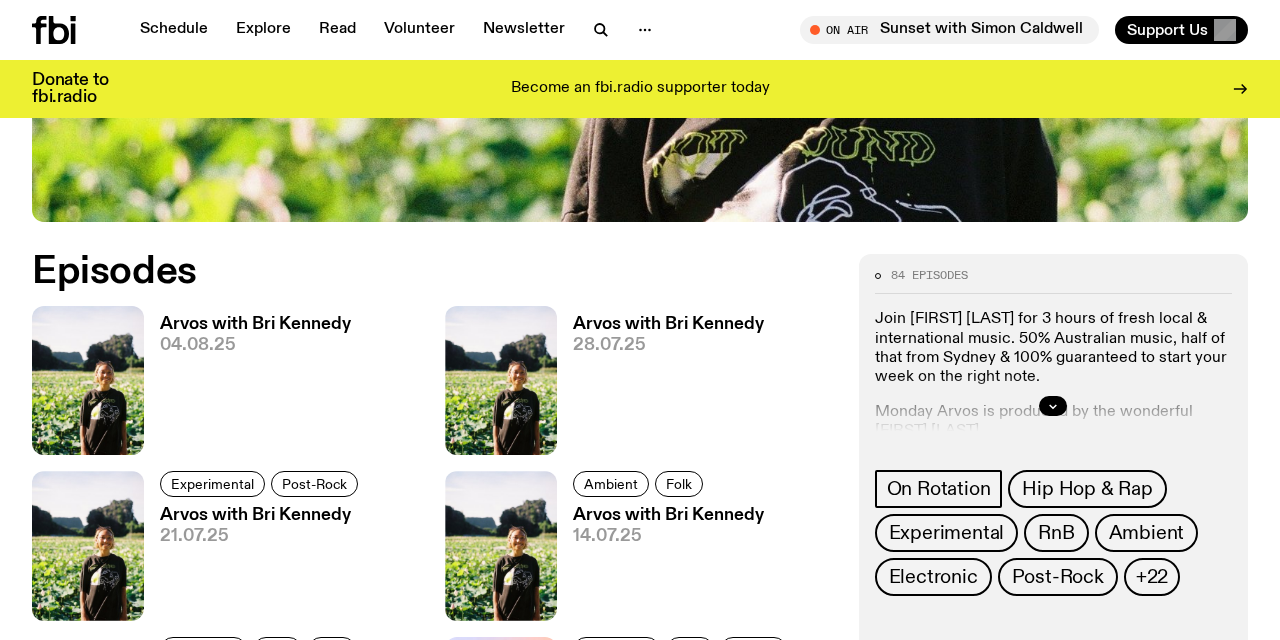 scroll, scrollTop: 762, scrollLeft: 0, axis: vertical 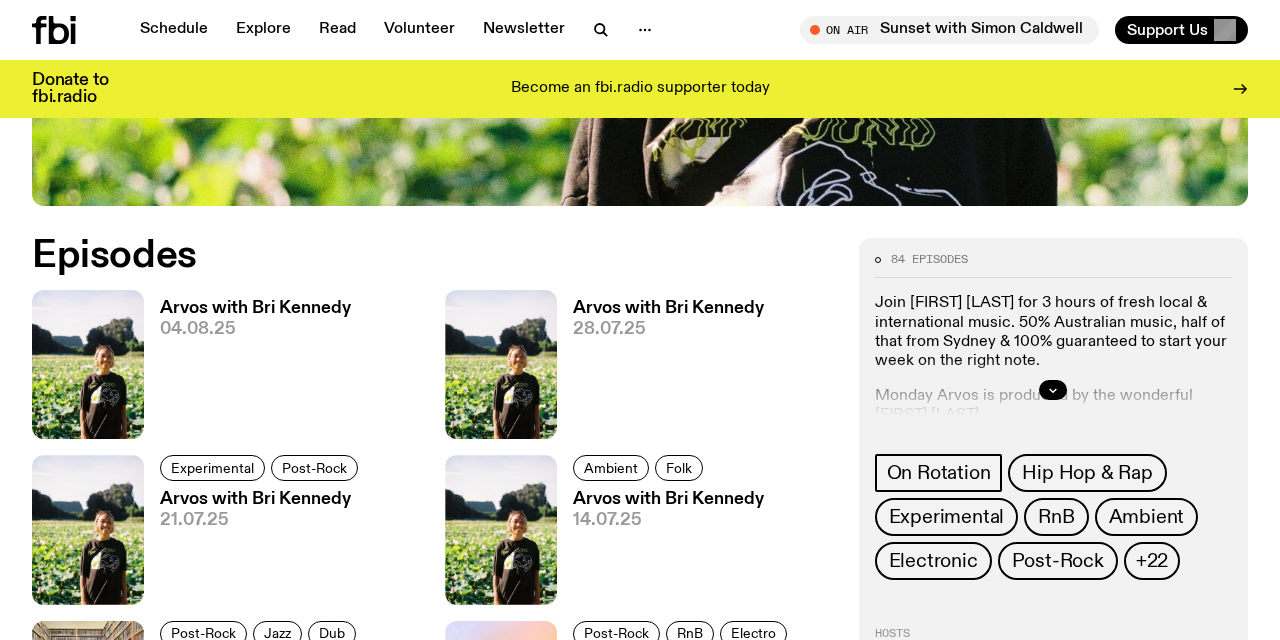 click on "Arvos with Bri Kennedy" at bounding box center [255, 308] 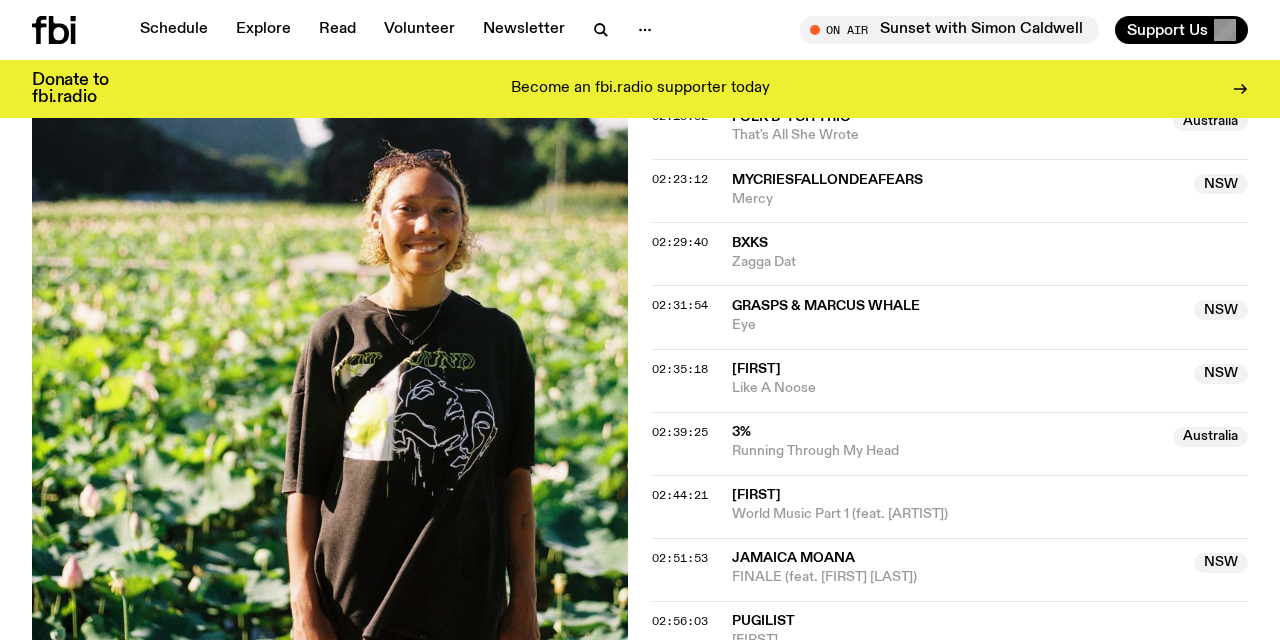 scroll, scrollTop: 2645, scrollLeft: 0, axis: vertical 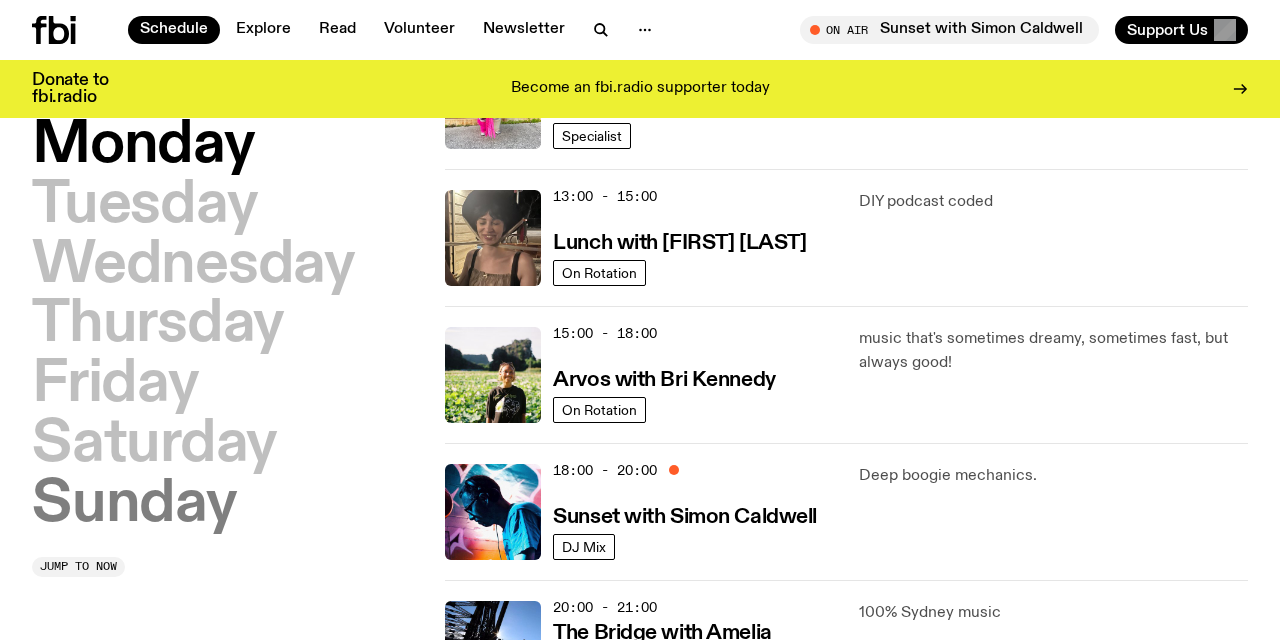 click on "Sunday" at bounding box center (134, 505) 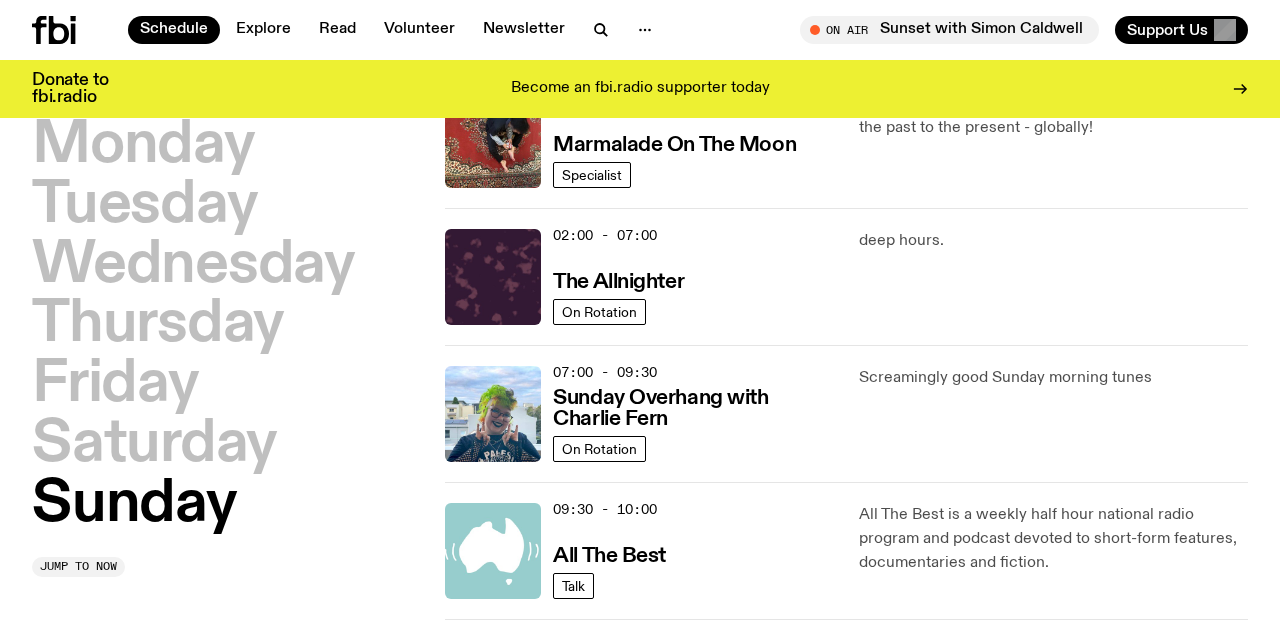 scroll, scrollTop: 56, scrollLeft: 0, axis: vertical 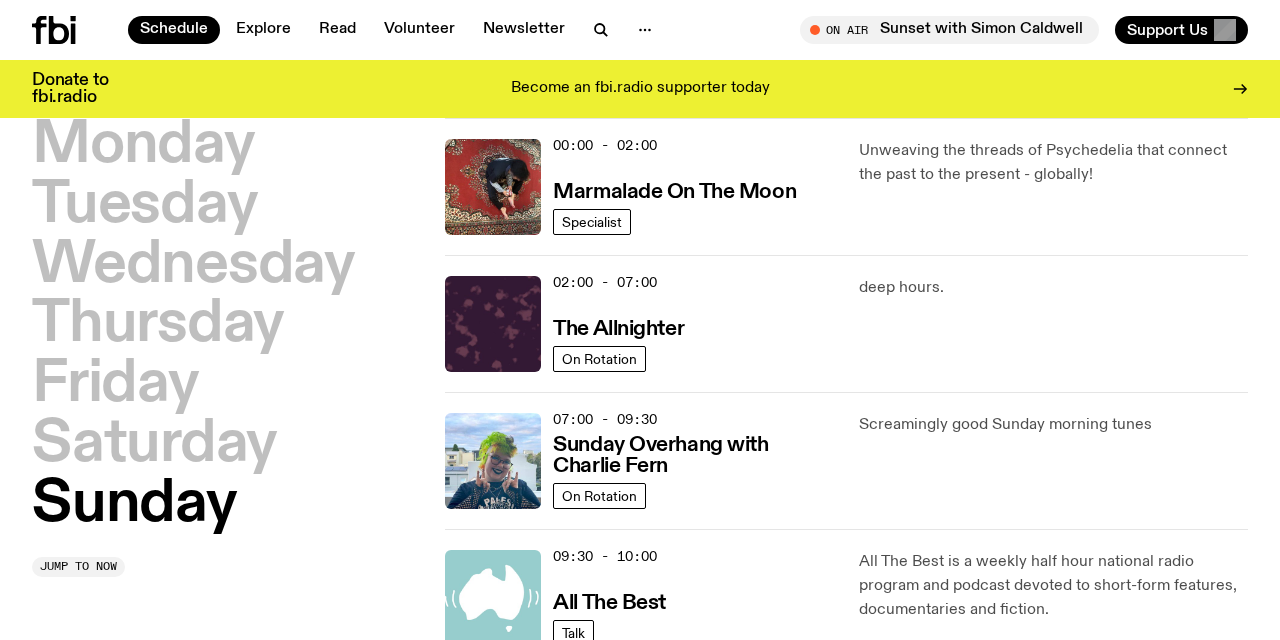 click on "Monday Tuesday Wednesday Thursday Friday Saturday Sunday Jump to now" 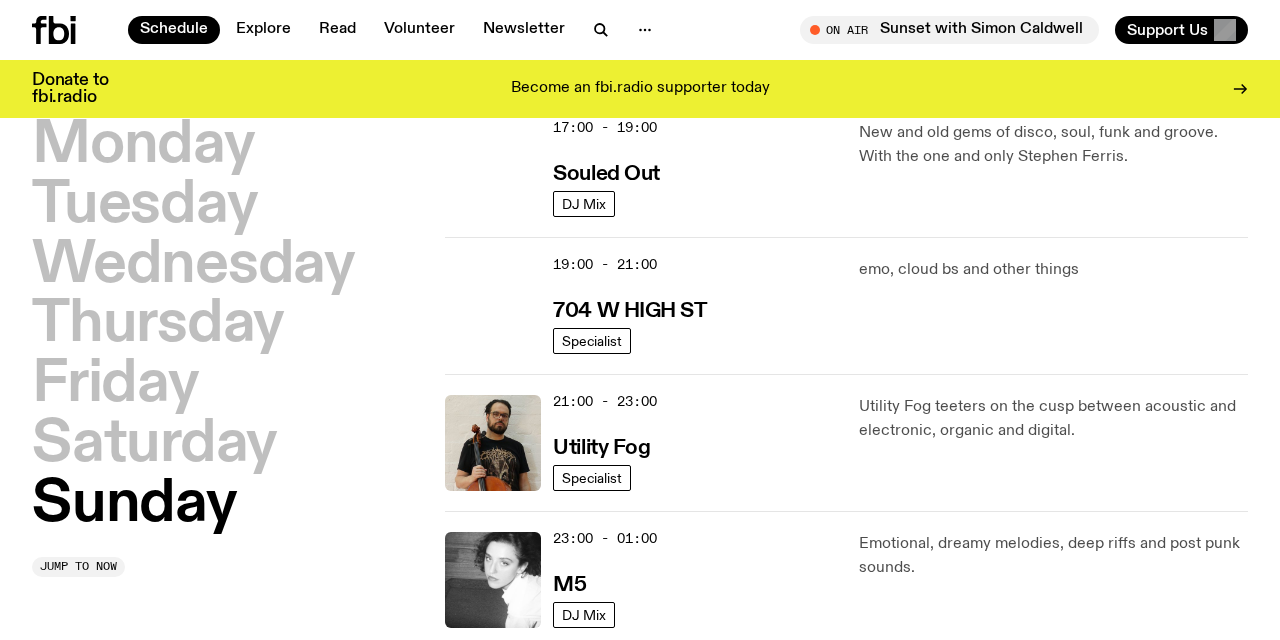 scroll, scrollTop: 1313, scrollLeft: 0, axis: vertical 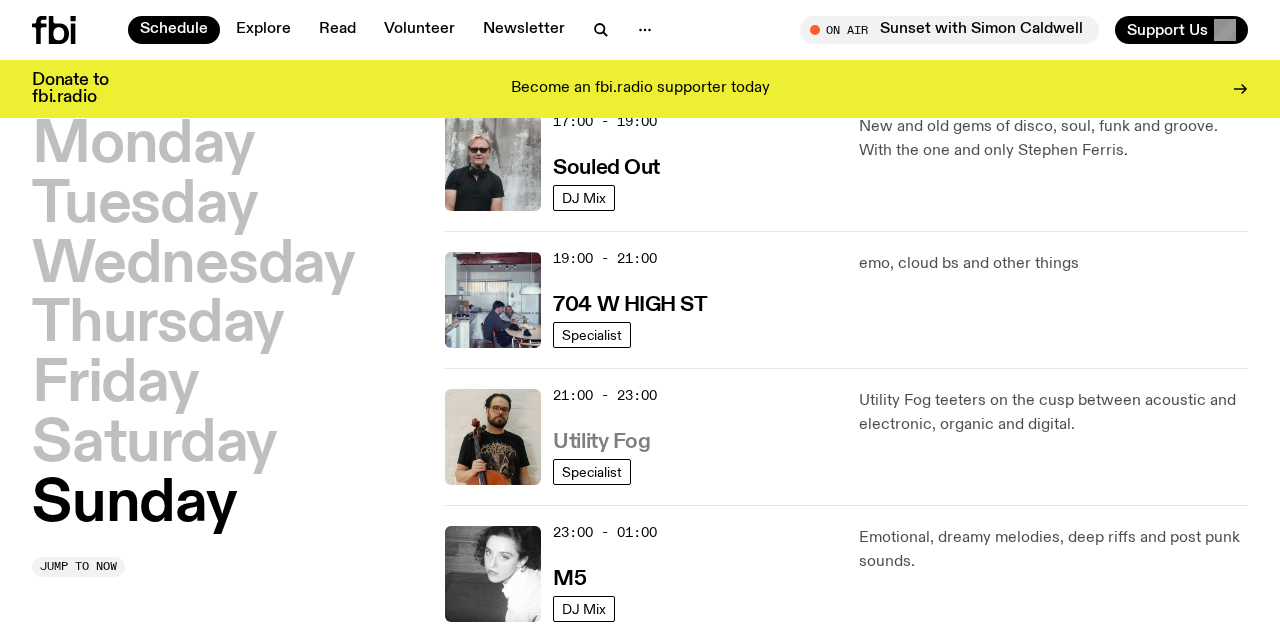 click on "Utility Fog" at bounding box center [601, 442] 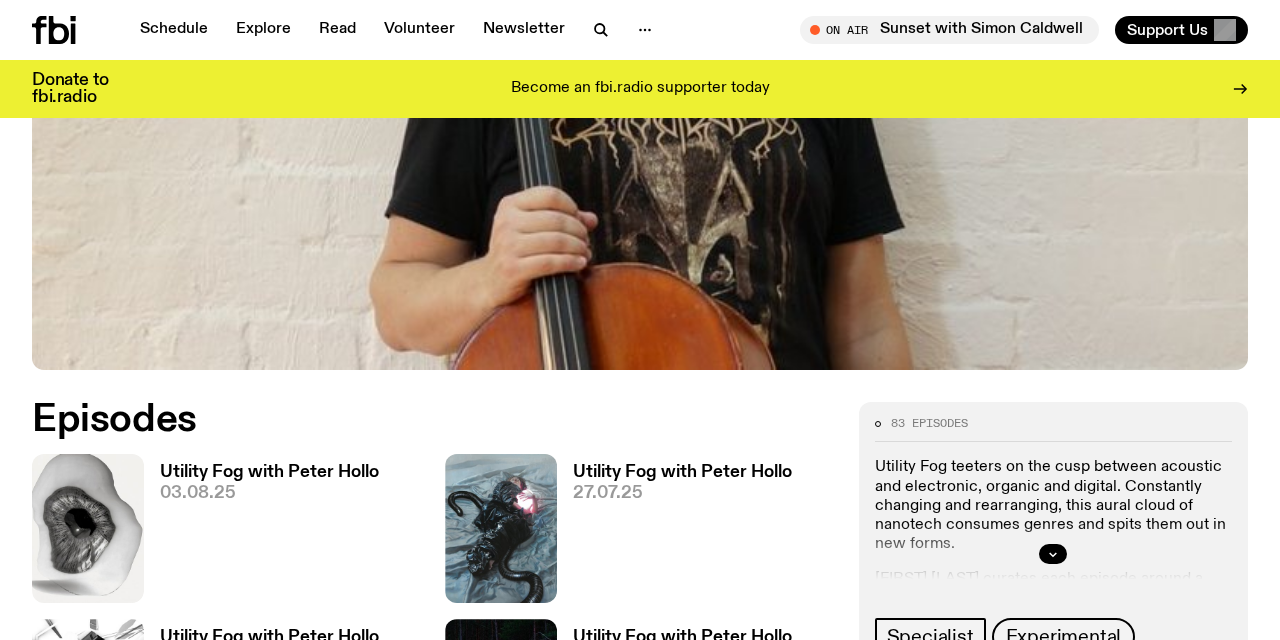 scroll, scrollTop: 694, scrollLeft: 0, axis: vertical 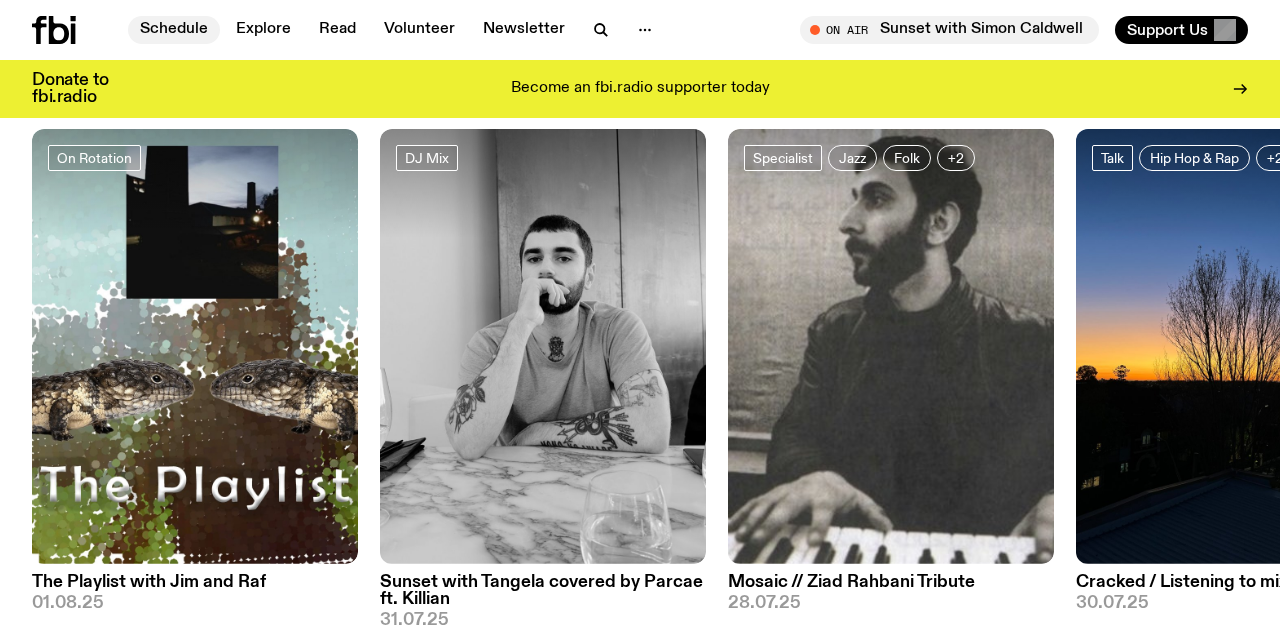 click on "Schedule" at bounding box center (174, 30) 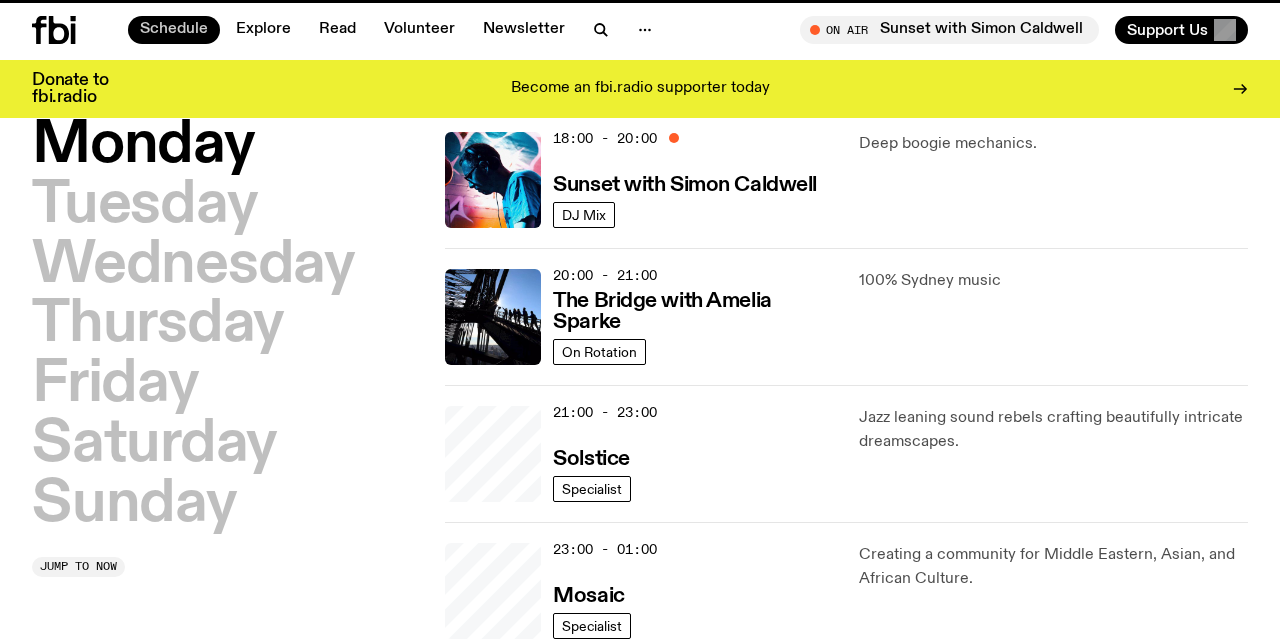 scroll, scrollTop: 0, scrollLeft: 0, axis: both 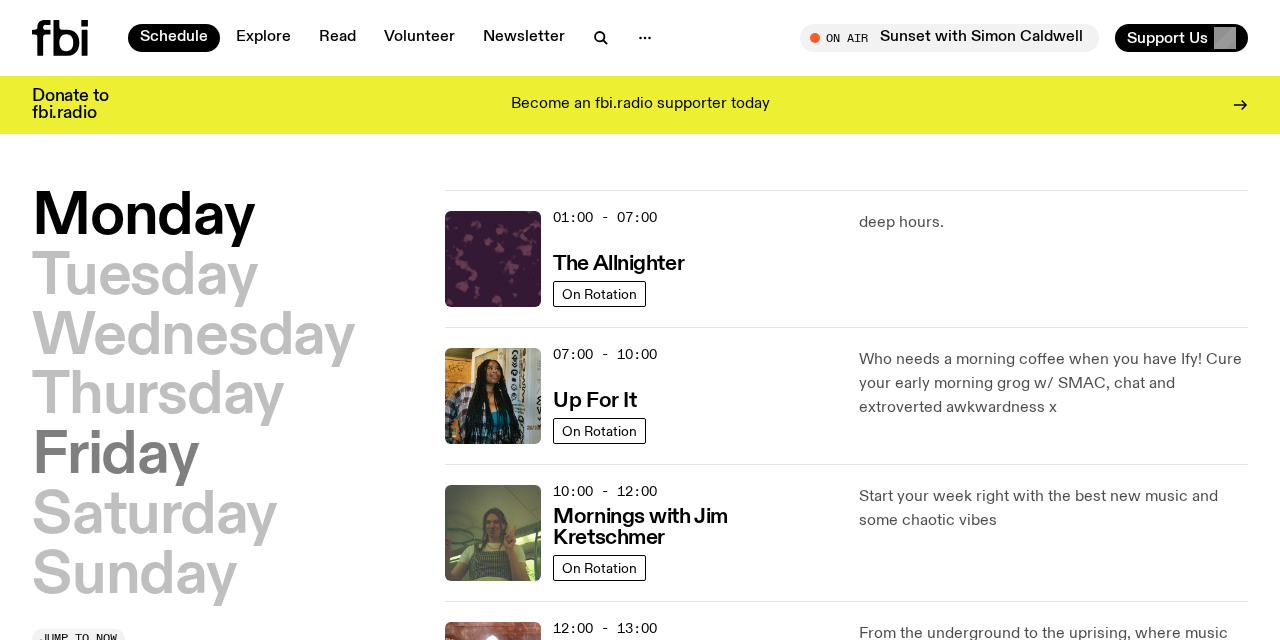 click on "Friday" at bounding box center [115, 457] 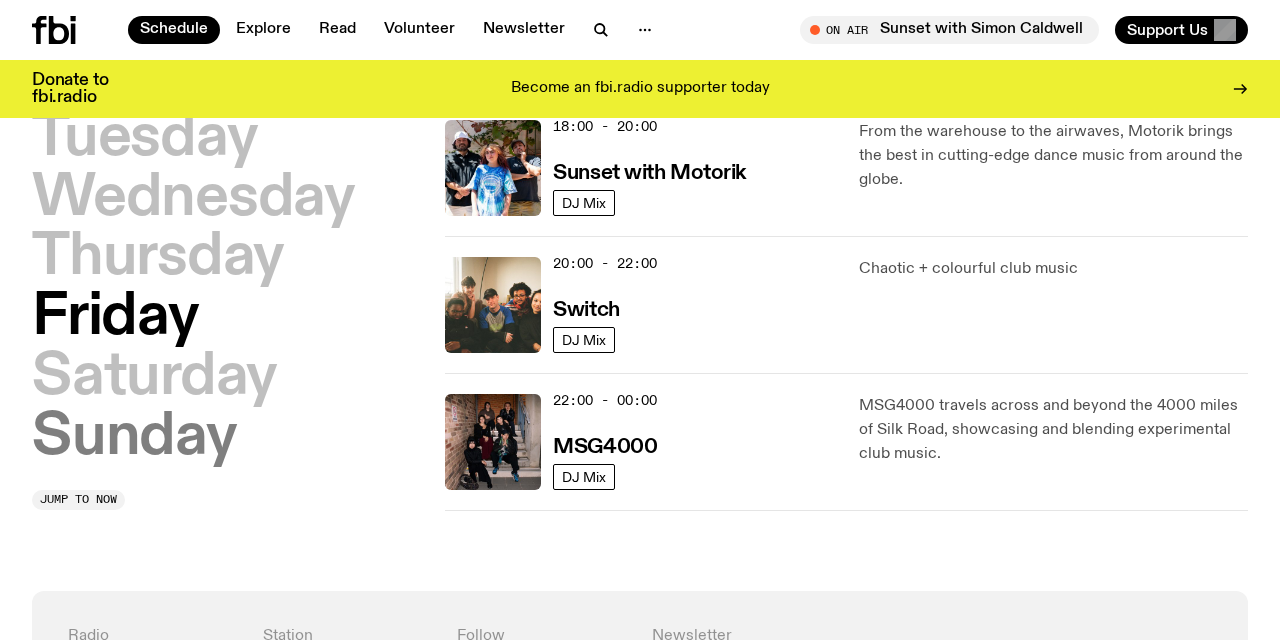 scroll, scrollTop: 898, scrollLeft: 0, axis: vertical 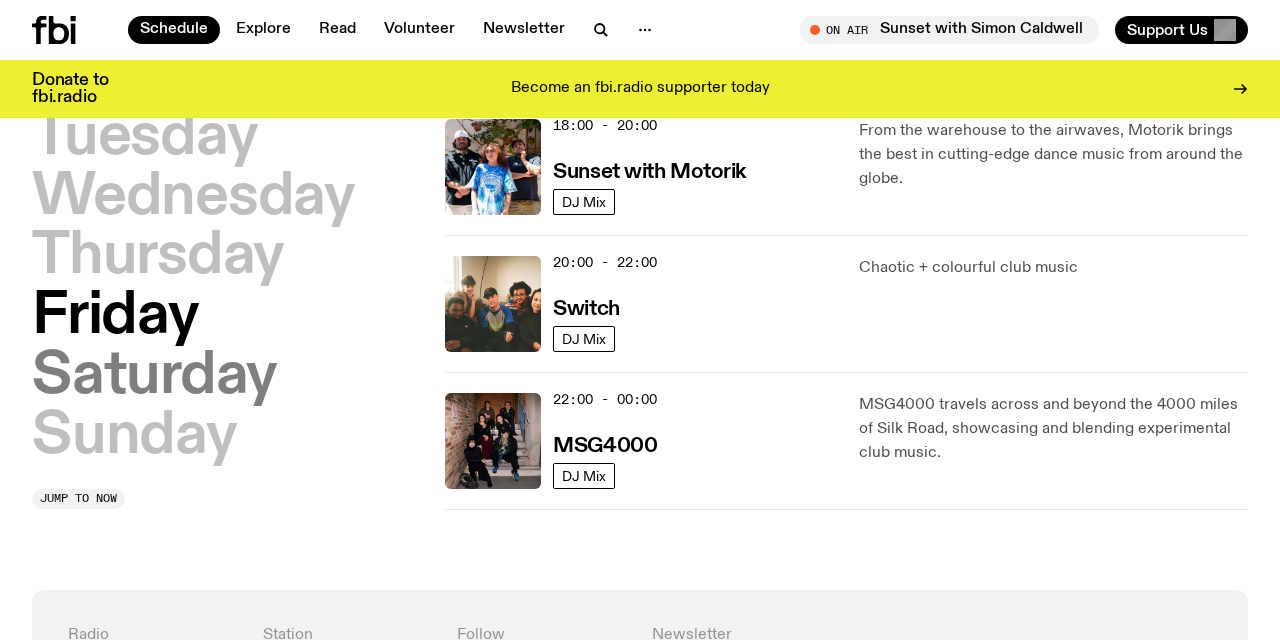 click on "Saturday" at bounding box center (154, 377) 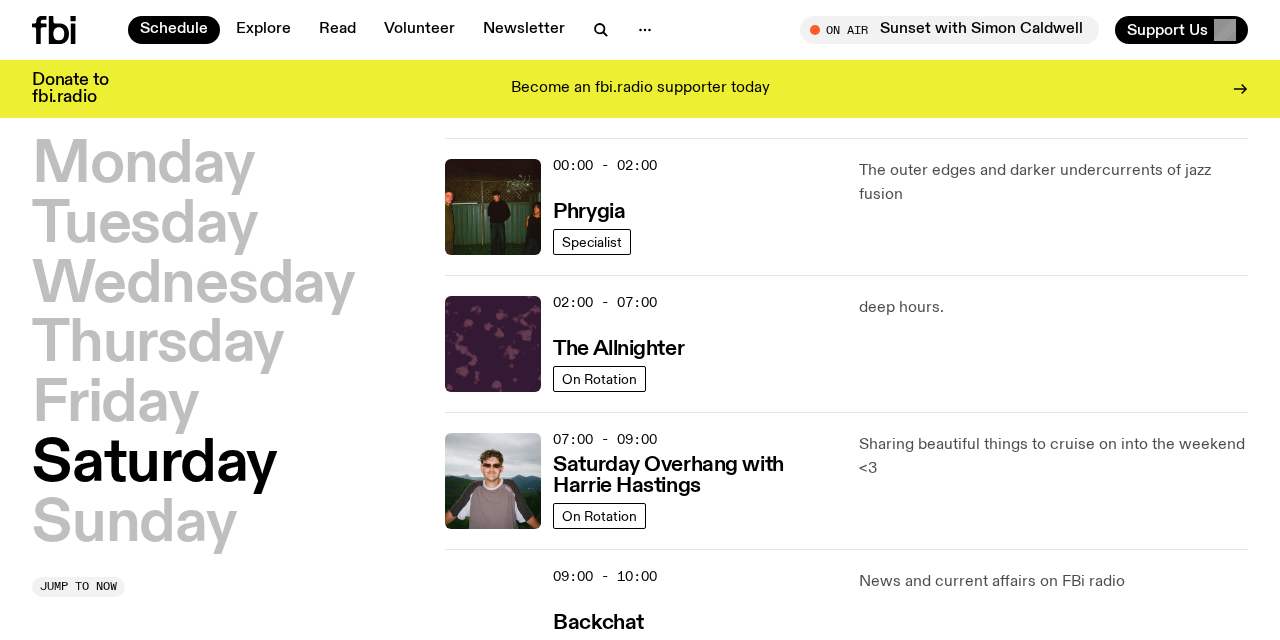 scroll, scrollTop: 0, scrollLeft: 0, axis: both 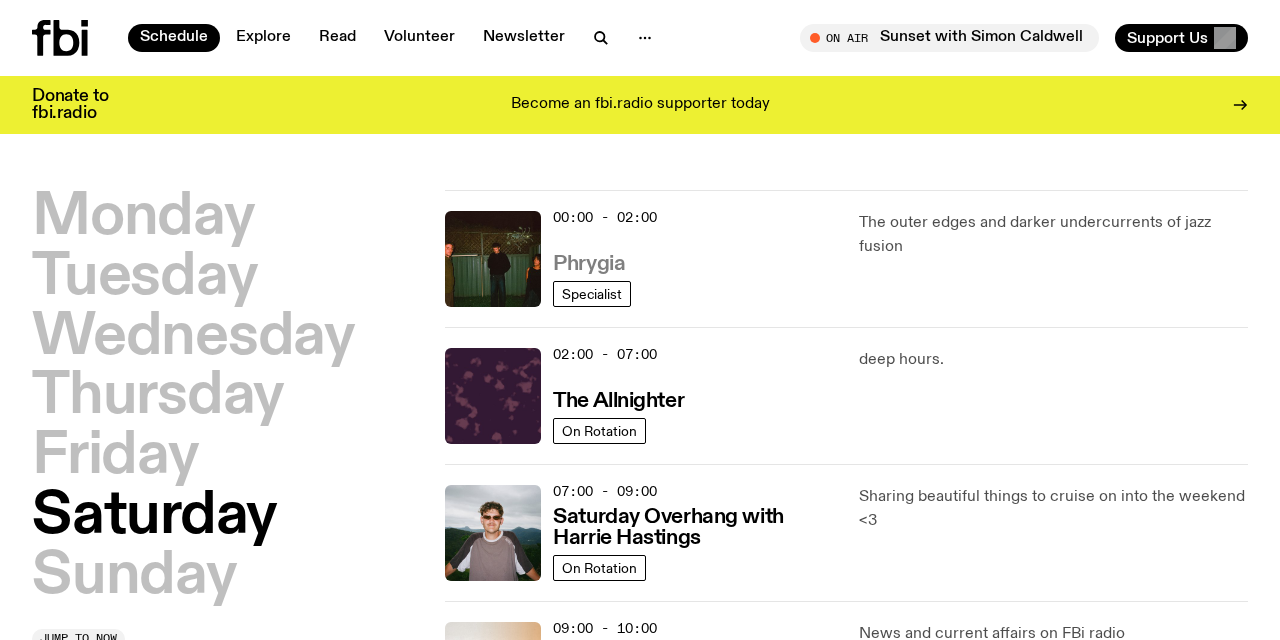 click on "Phrygia" at bounding box center [589, 264] 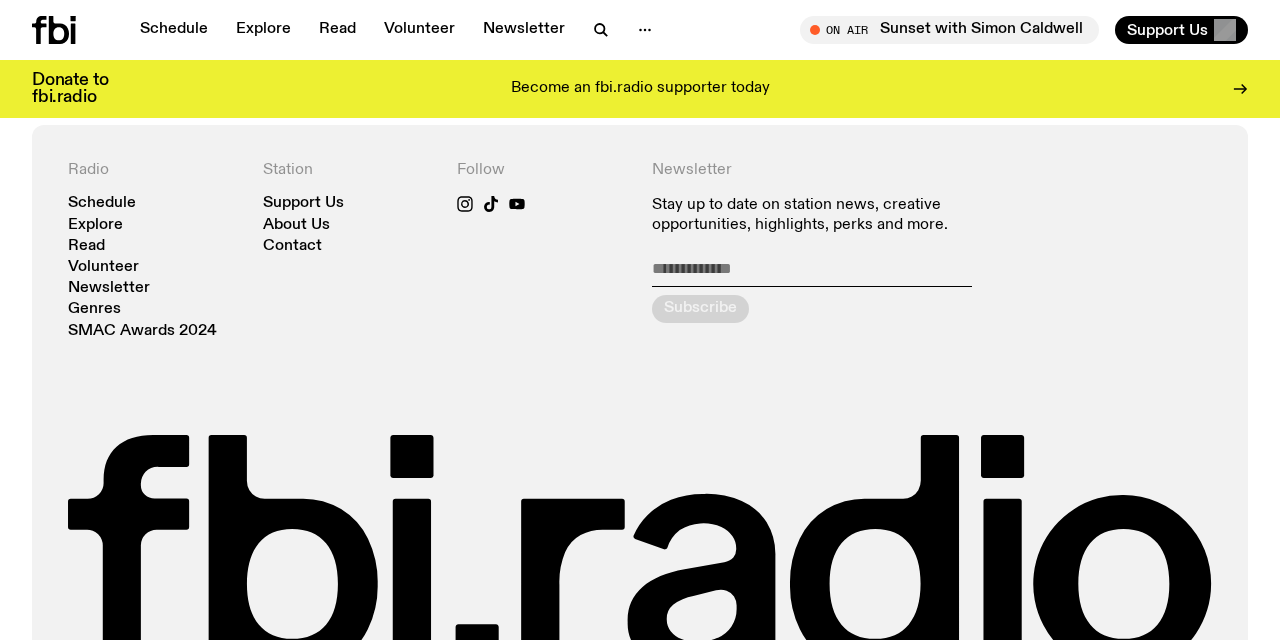 scroll, scrollTop: 707, scrollLeft: 0, axis: vertical 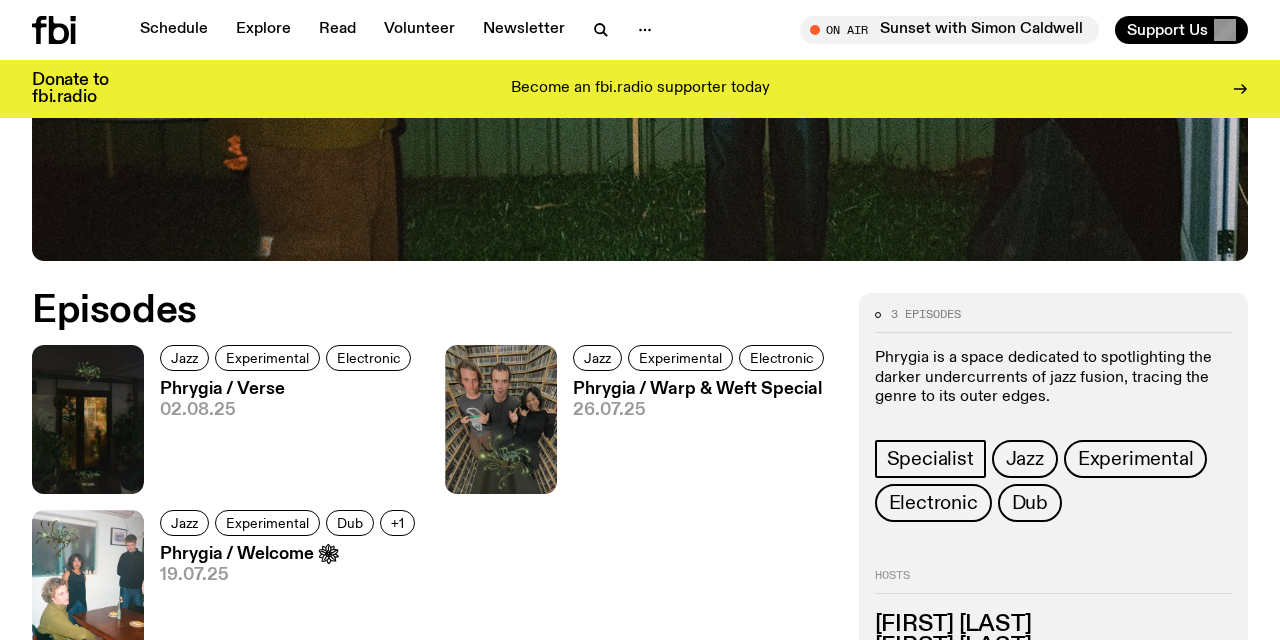 click on "Phrygia / Verse" at bounding box center [288, 389] 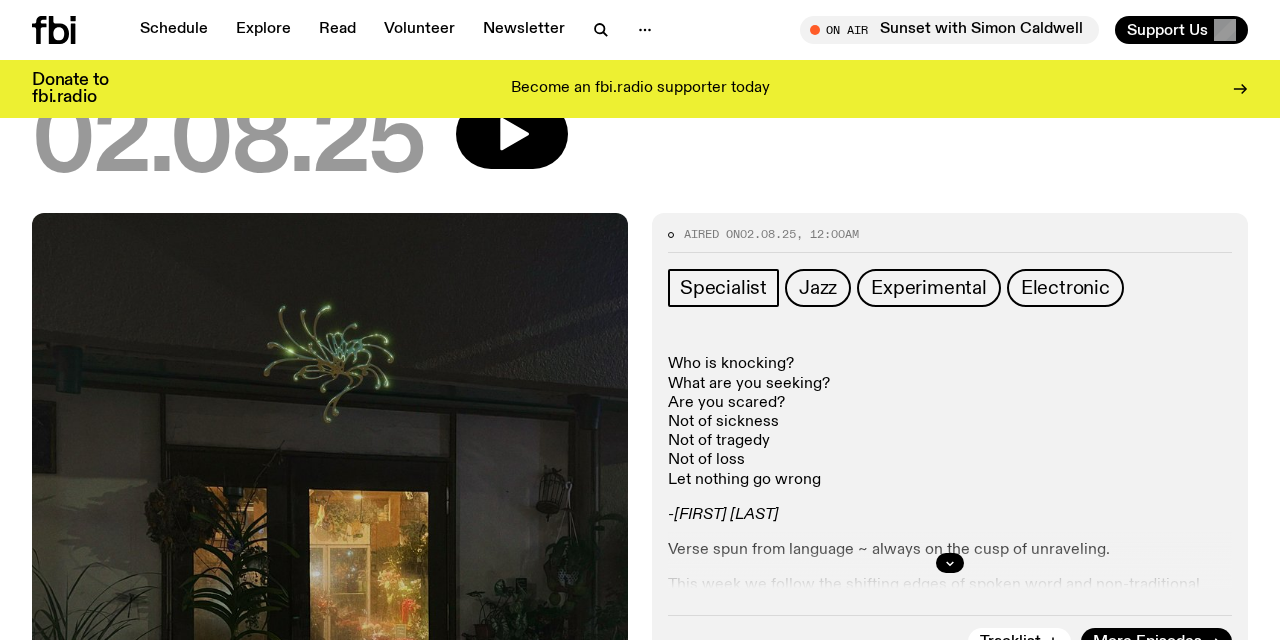 scroll, scrollTop: 198, scrollLeft: 0, axis: vertical 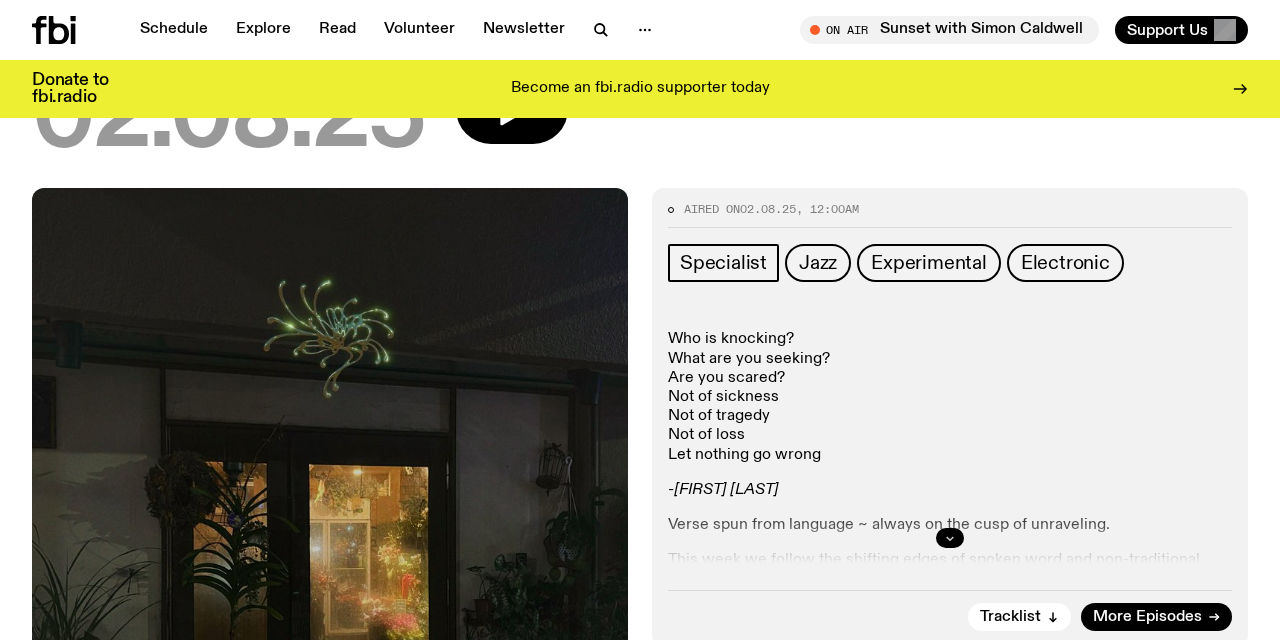 click 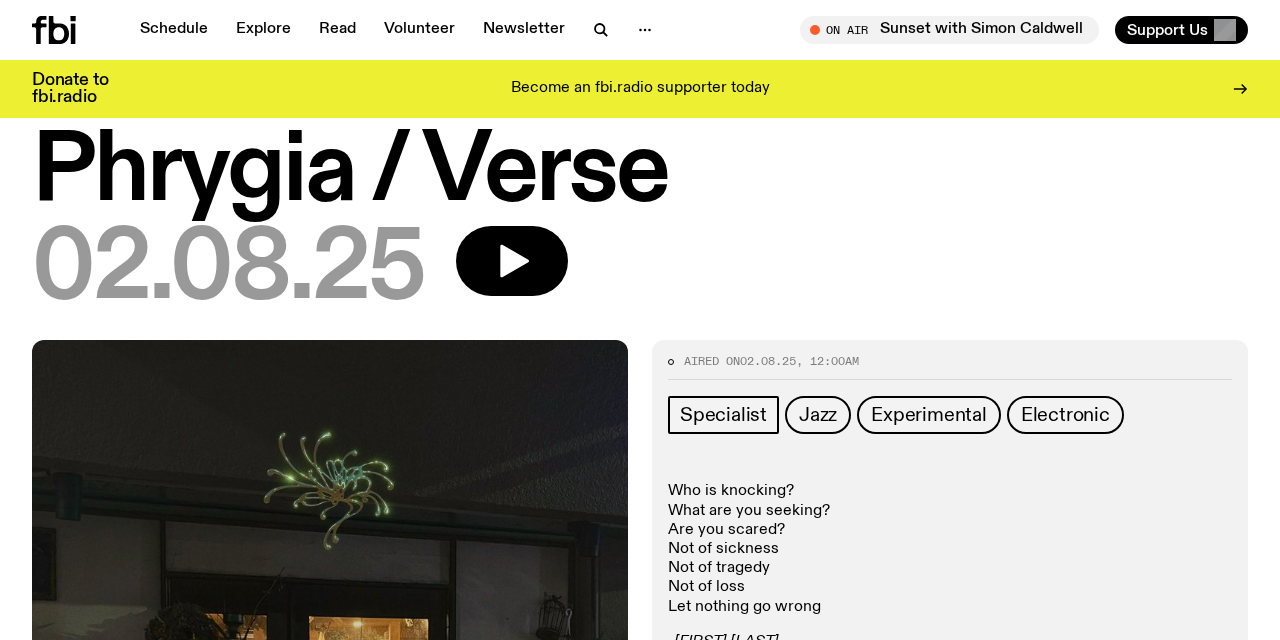 scroll, scrollTop: 0, scrollLeft: 0, axis: both 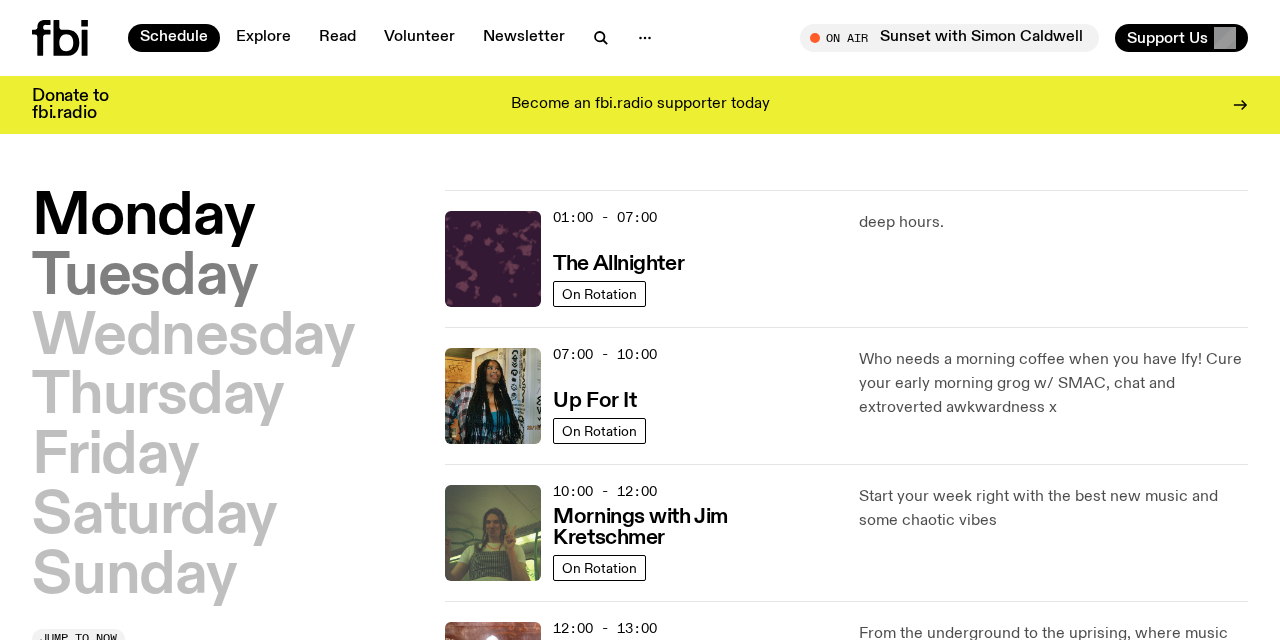 click on "Tuesday" at bounding box center (144, 278) 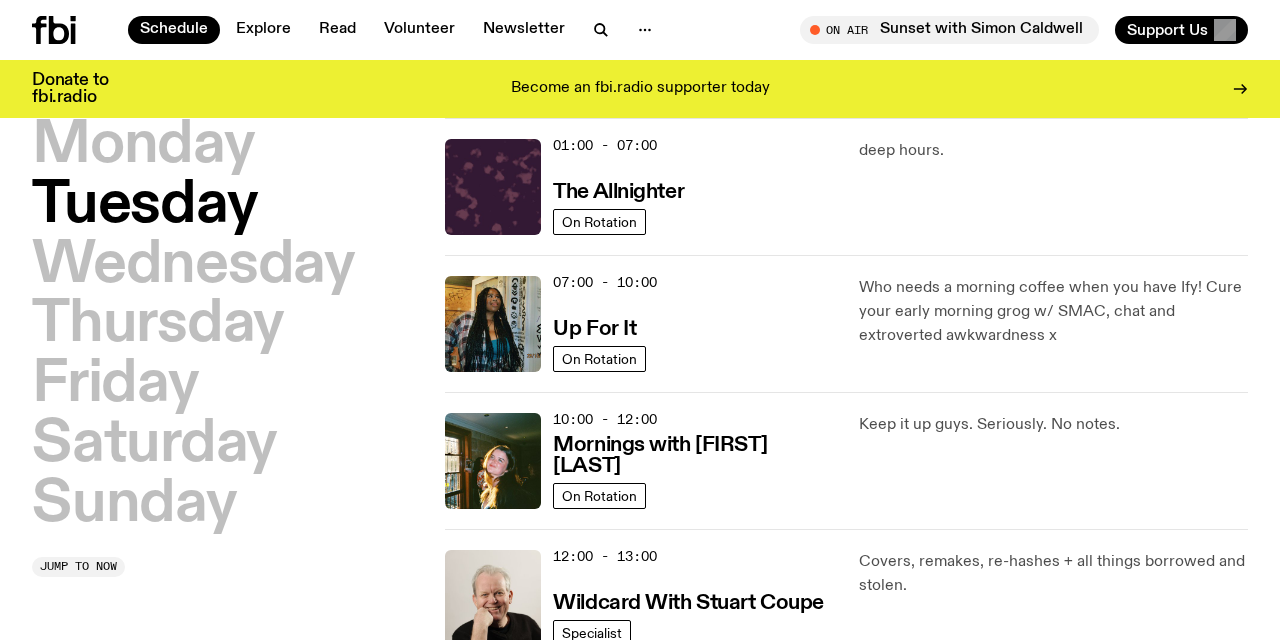 click on "Monday Tuesday Wednesday Thursday Friday Saturday Sunday" 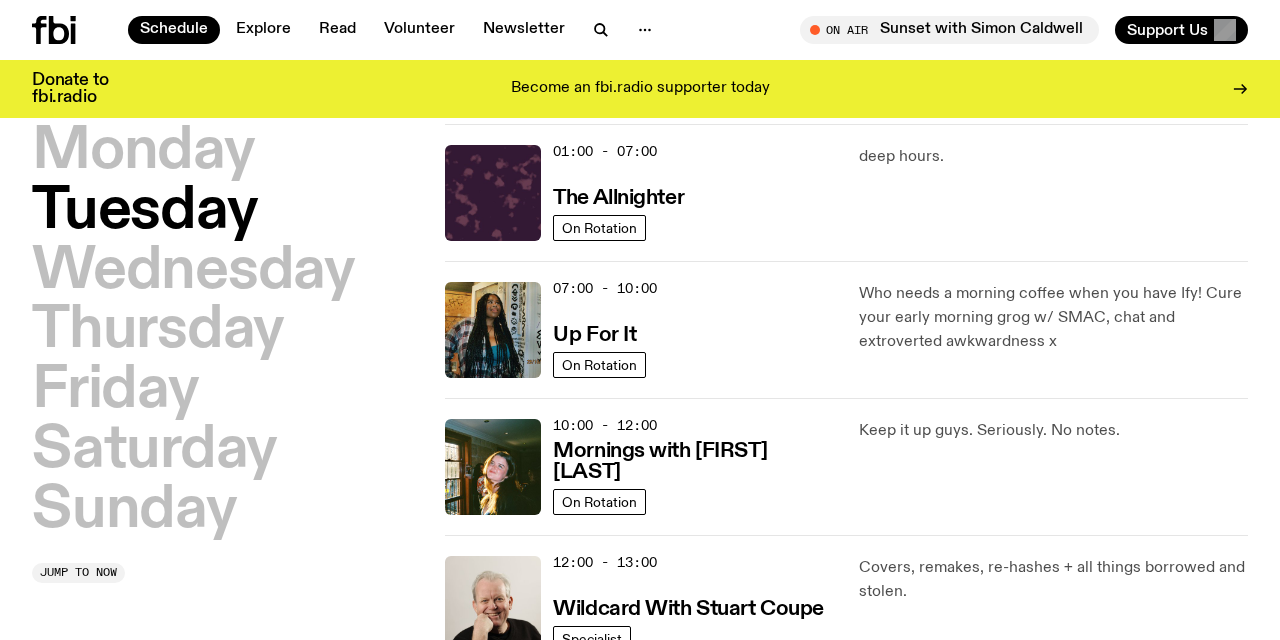 scroll, scrollTop: 0, scrollLeft: 0, axis: both 